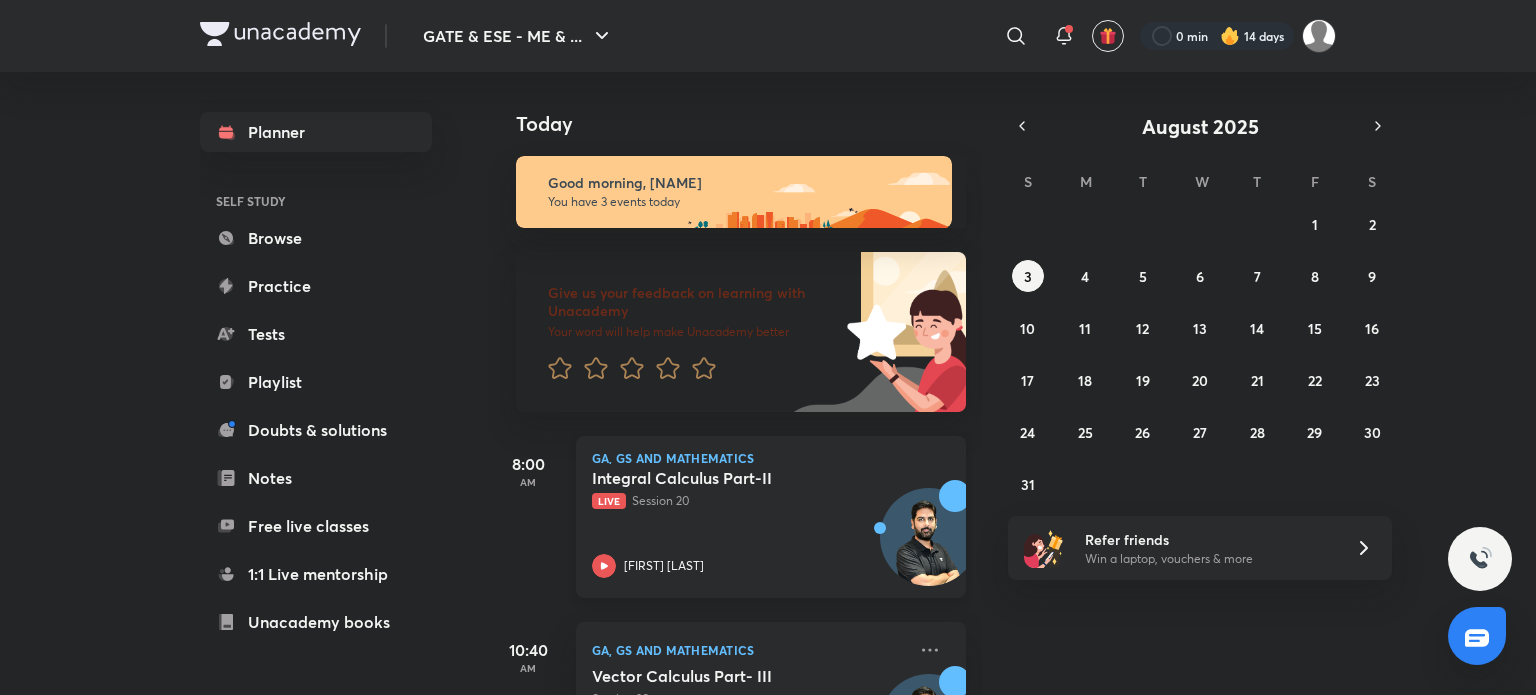 scroll, scrollTop: 0, scrollLeft: 0, axis: both 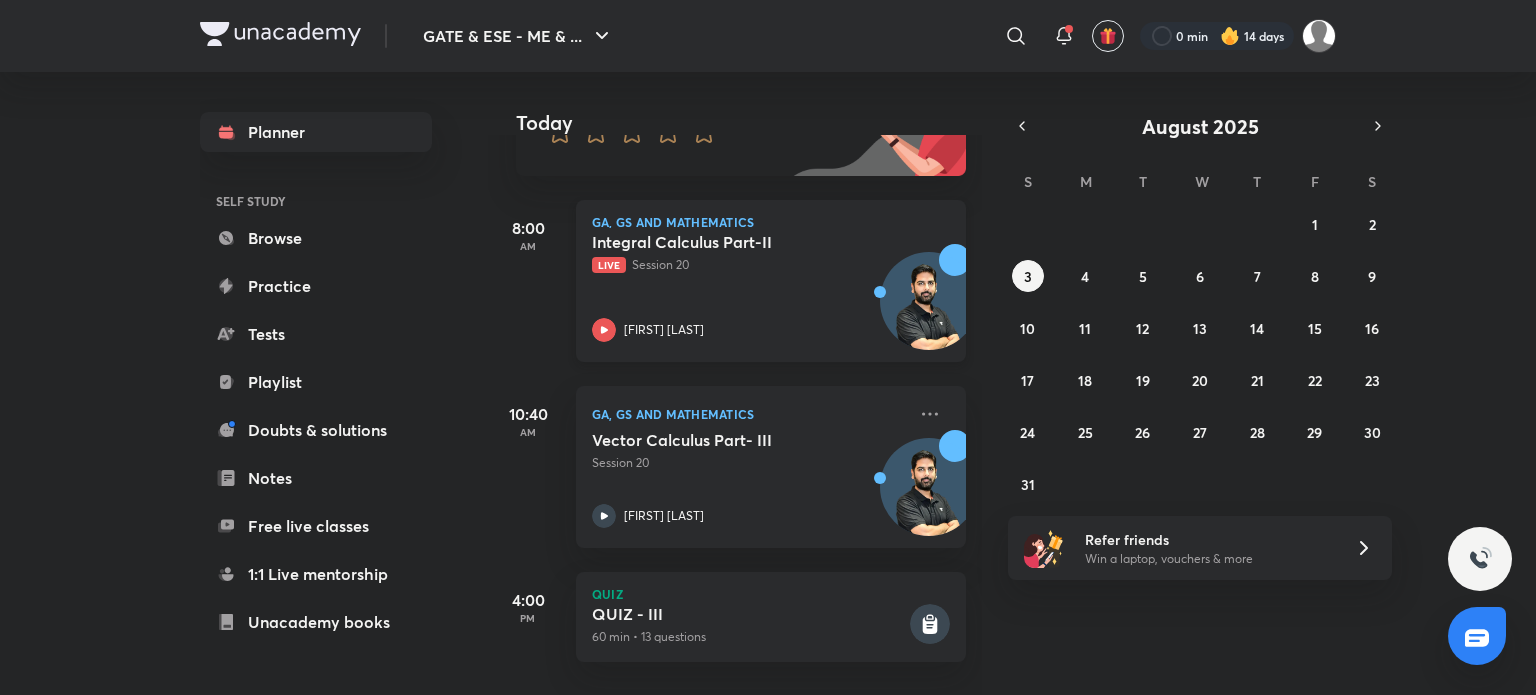 click on "Live Session 20" at bounding box center (749, 265) 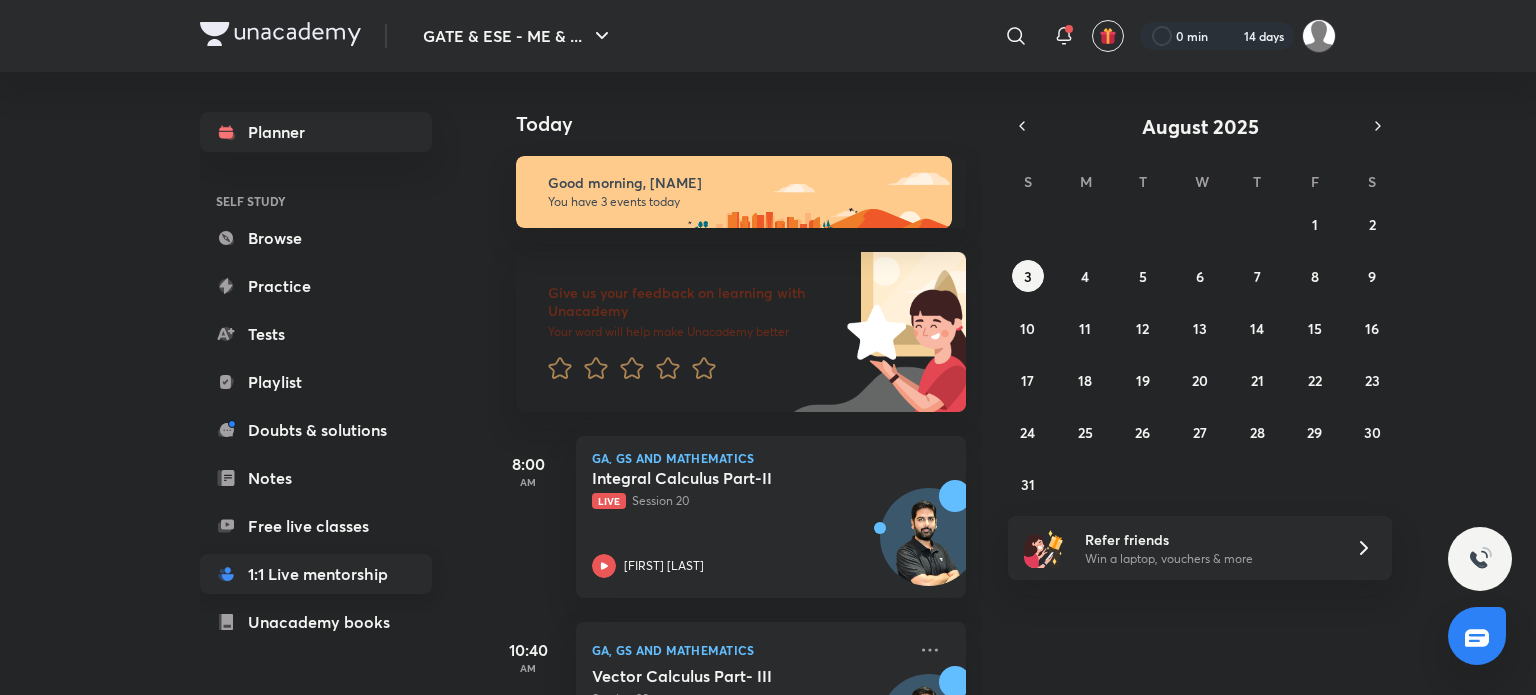 scroll, scrollTop: 0, scrollLeft: 0, axis: both 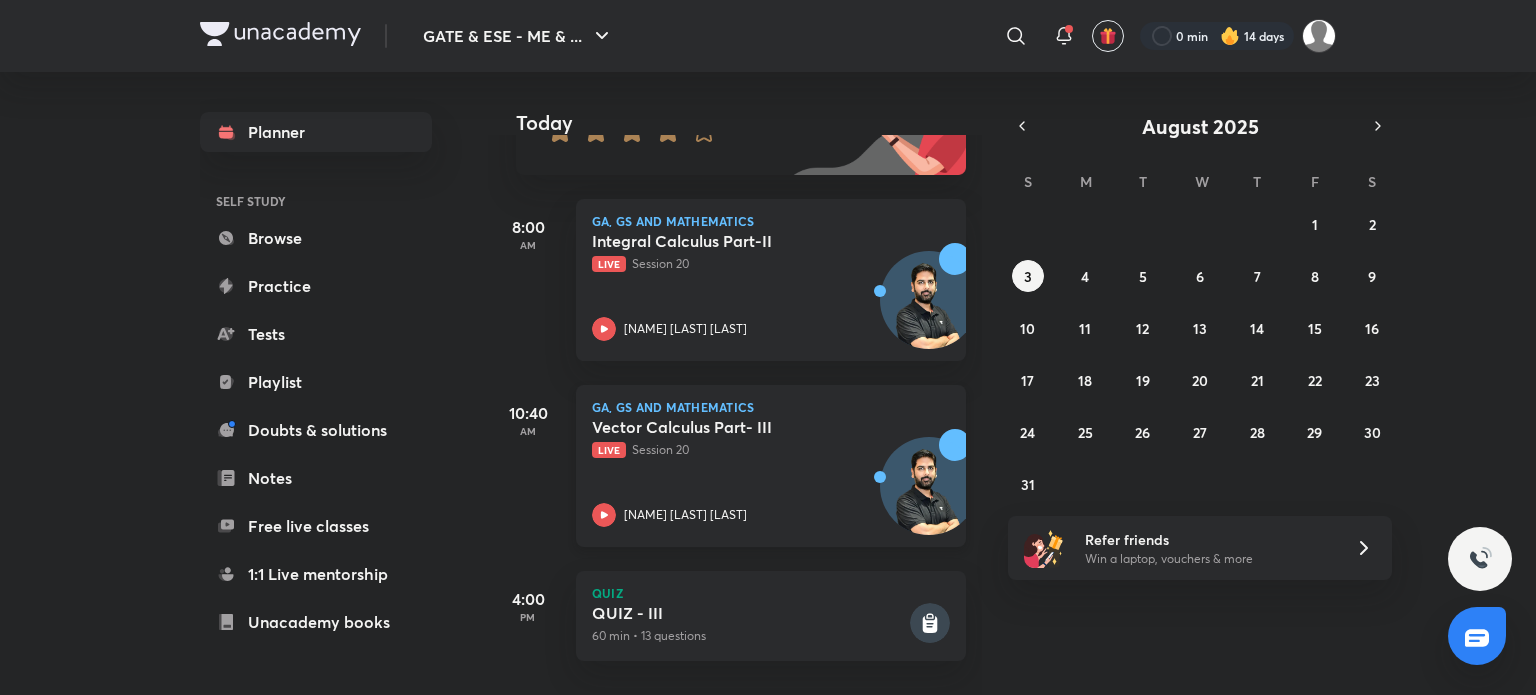 click on "Vector Calculus Part- III" at bounding box center [716, 427] 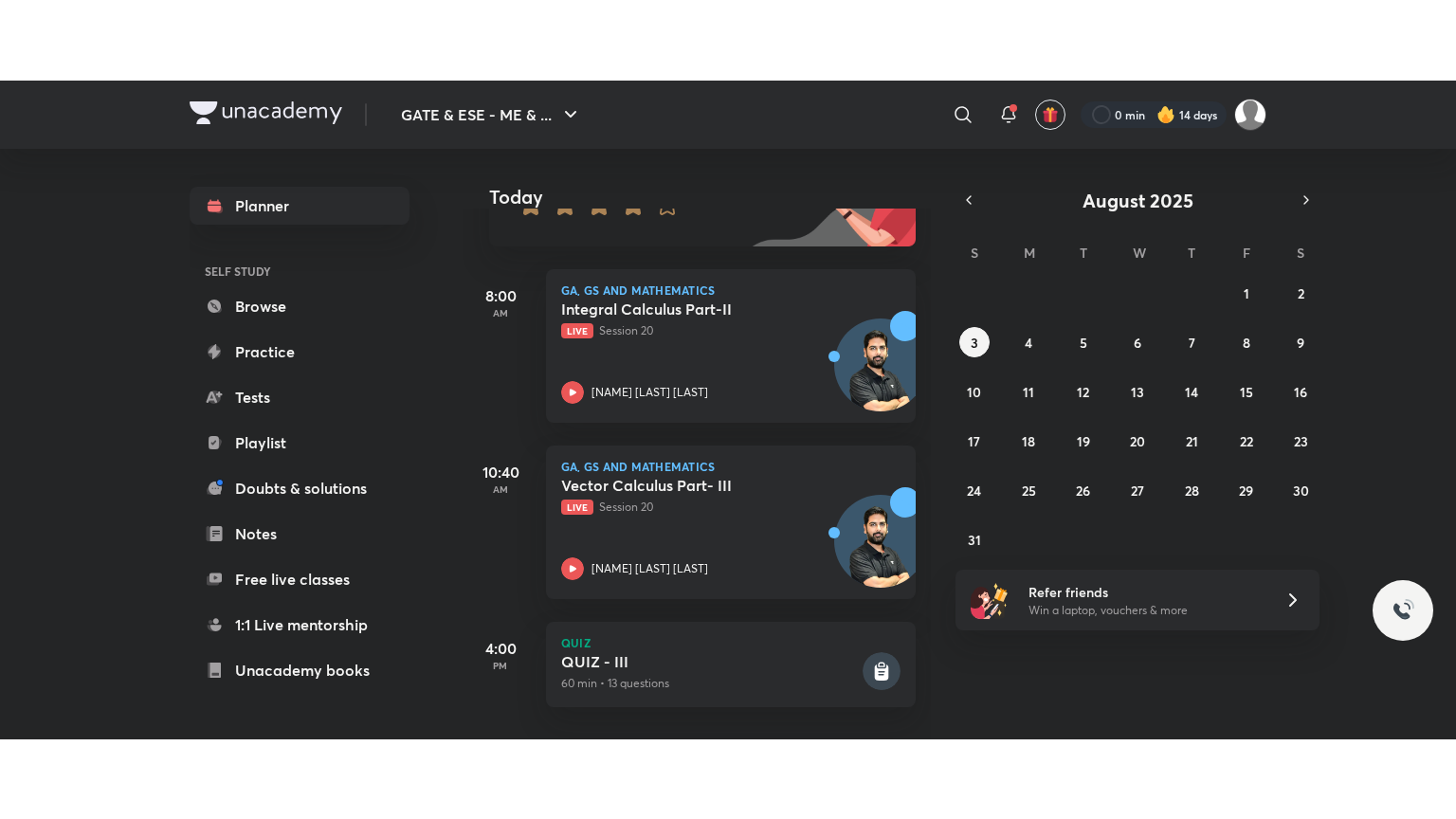 scroll, scrollTop: 79, scrollLeft: 0, axis: vertical 